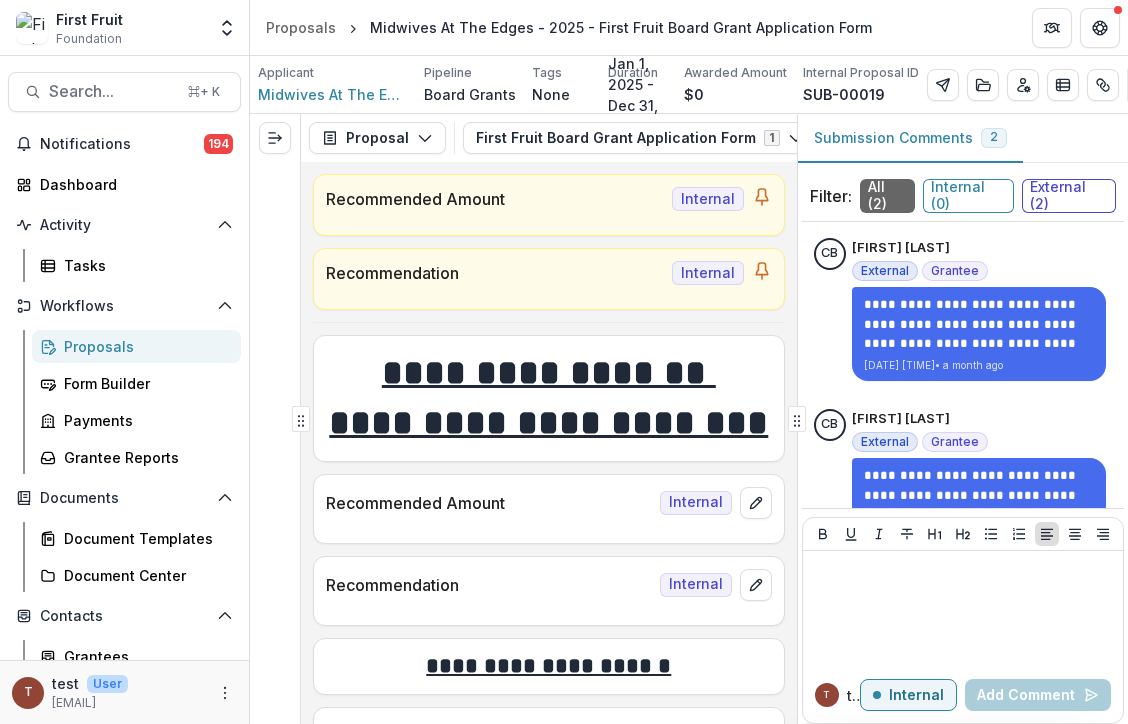 scroll, scrollTop: 0, scrollLeft: 0, axis: both 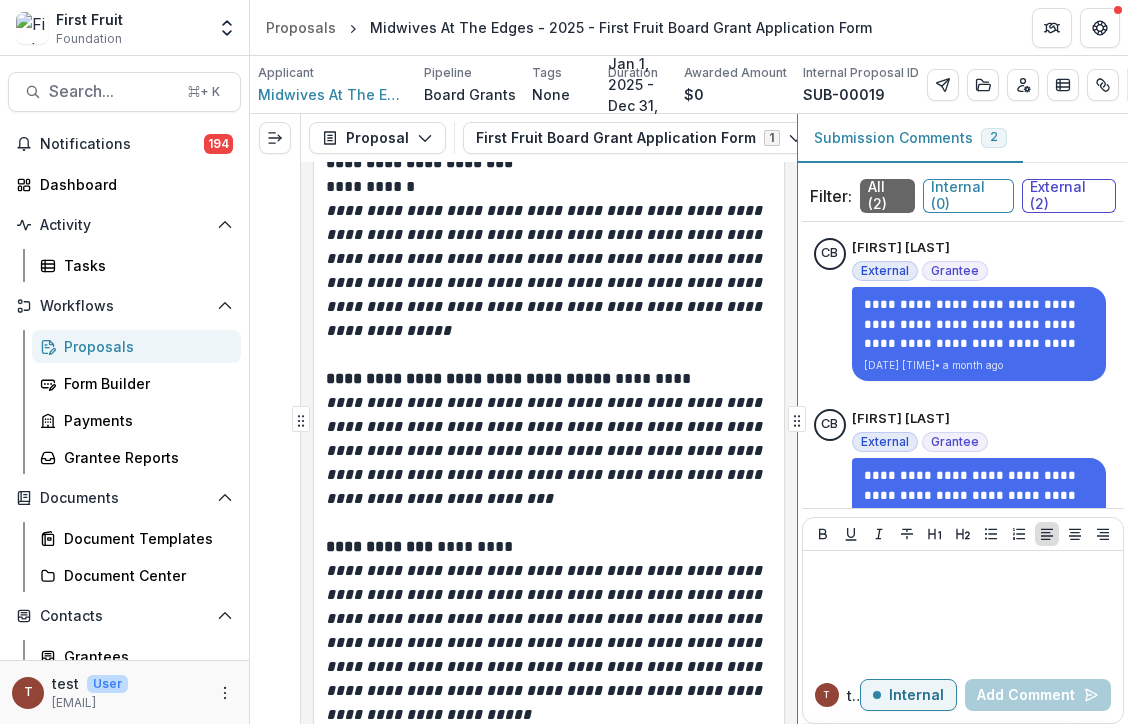 click on "**********" at bounding box center [689, 419] 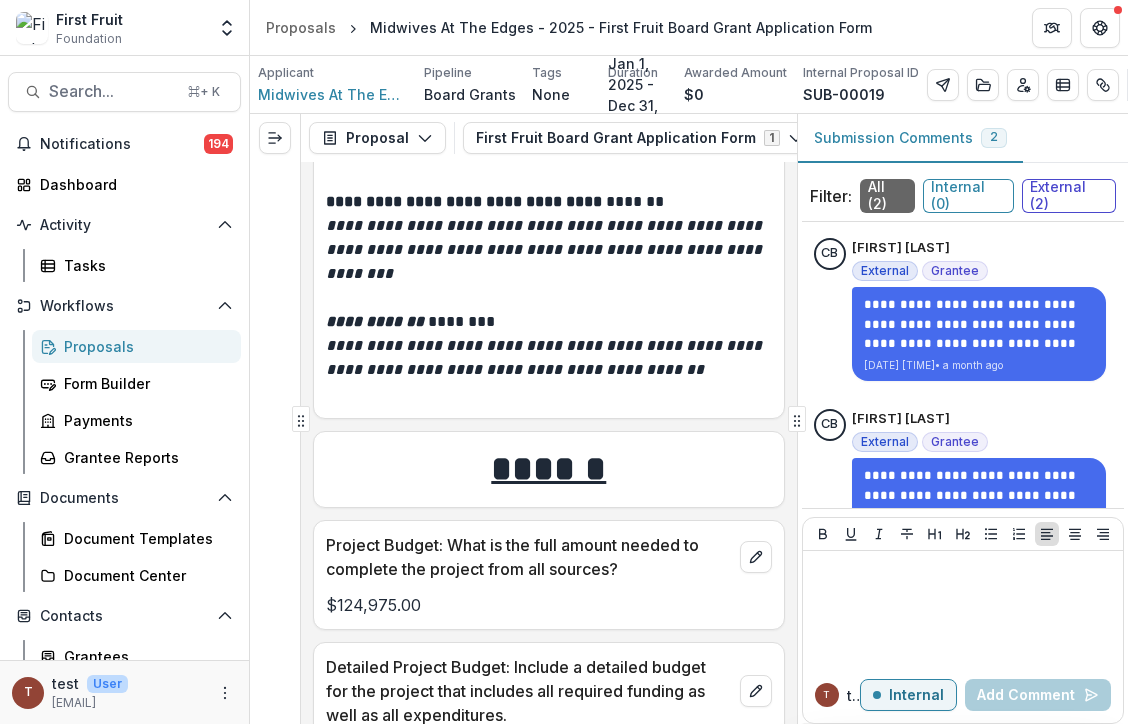 scroll, scrollTop: 12330, scrollLeft: 0, axis: vertical 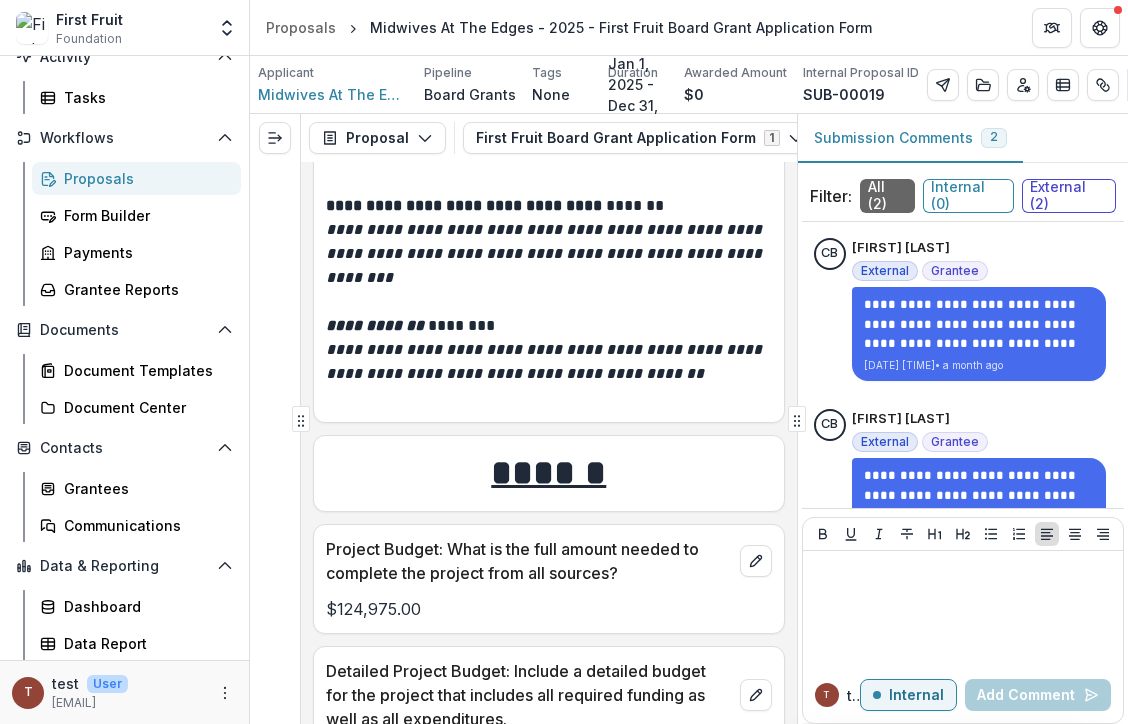 click on "First Fruit Foundation" at bounding box center (110, 28) 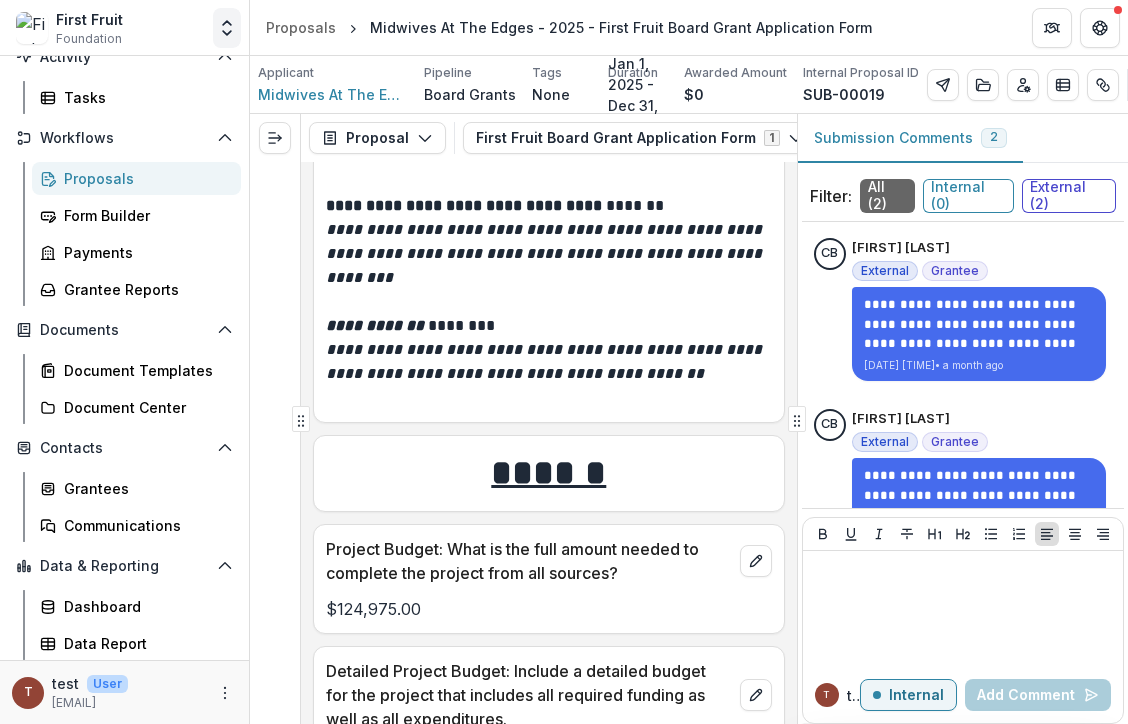 click 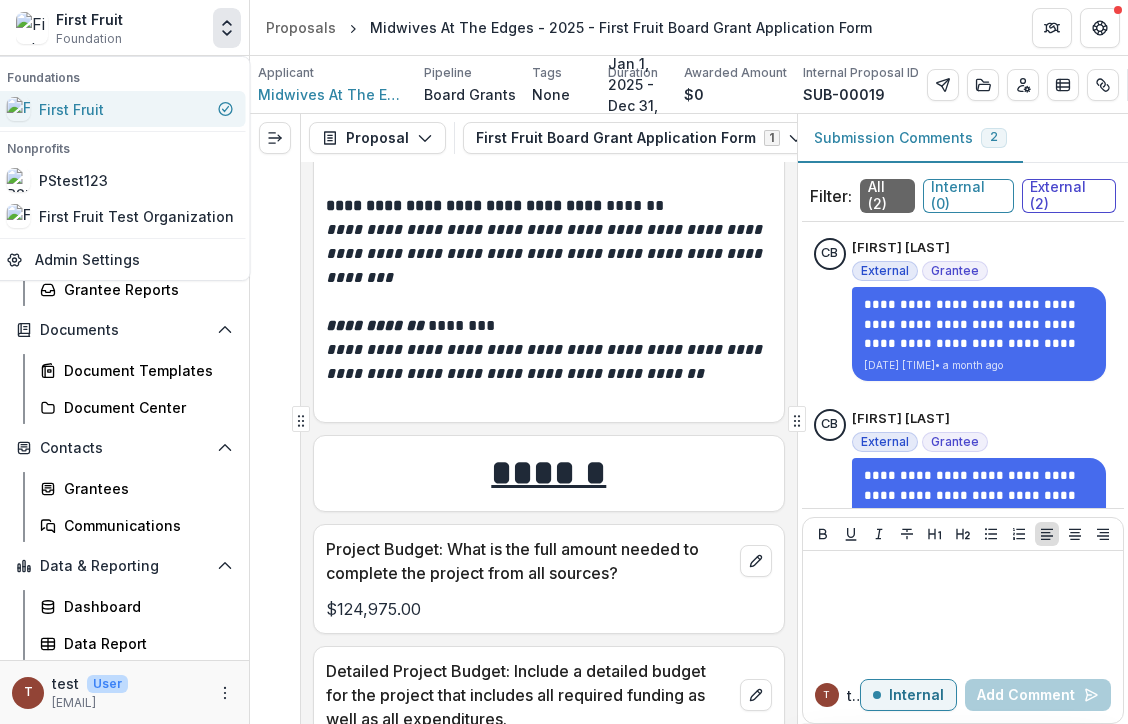 click on "First Fruit" at bounding box center [120, 109] 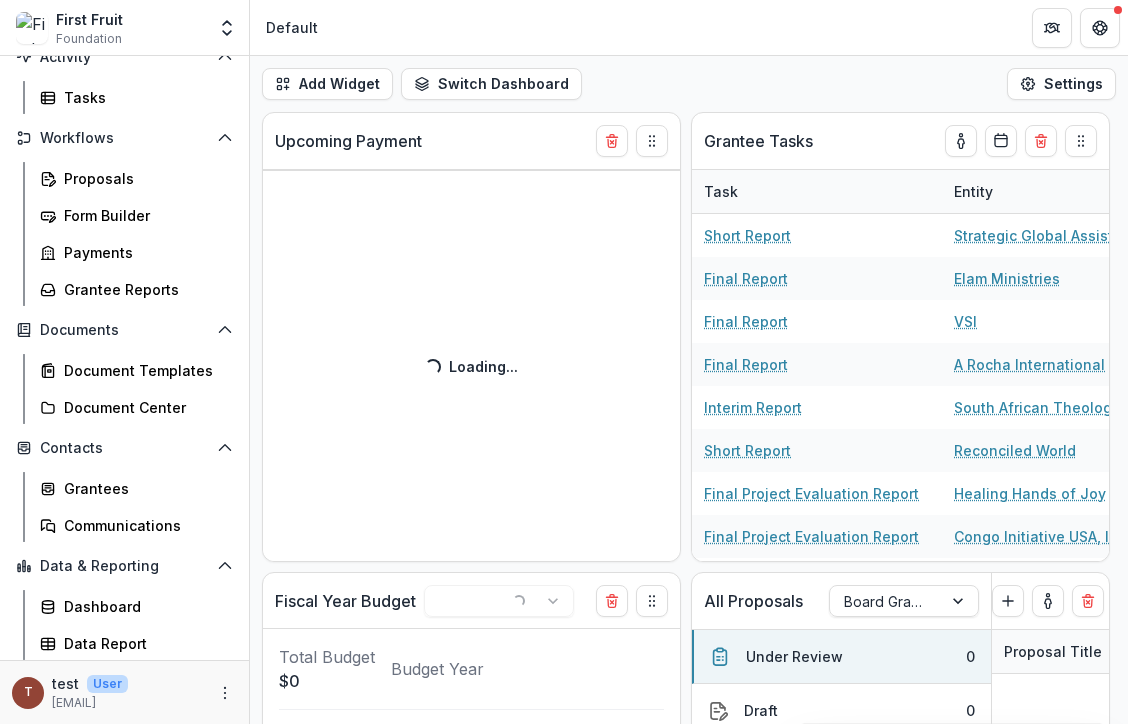 select on "******" 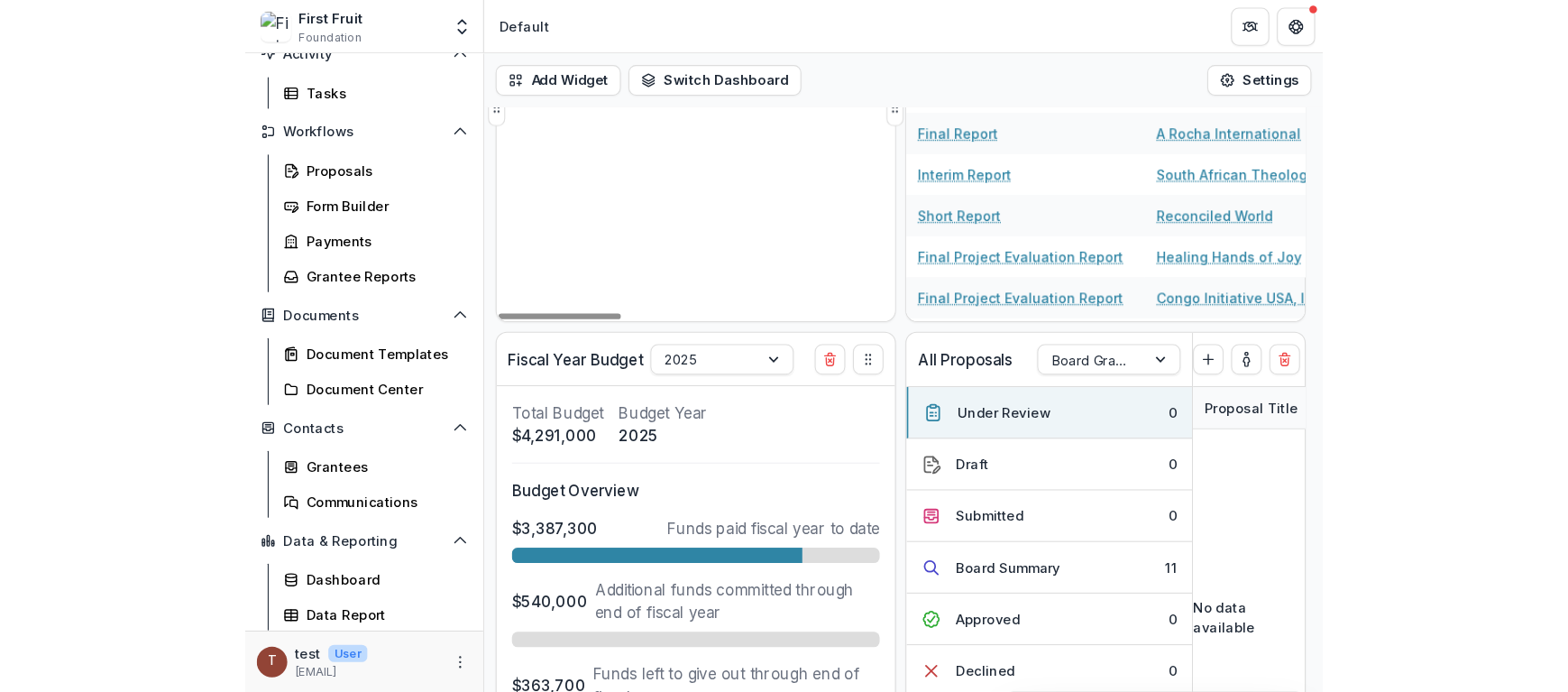 scroll, scrollTop: 206, scrollLeft: 0, axis: vertical 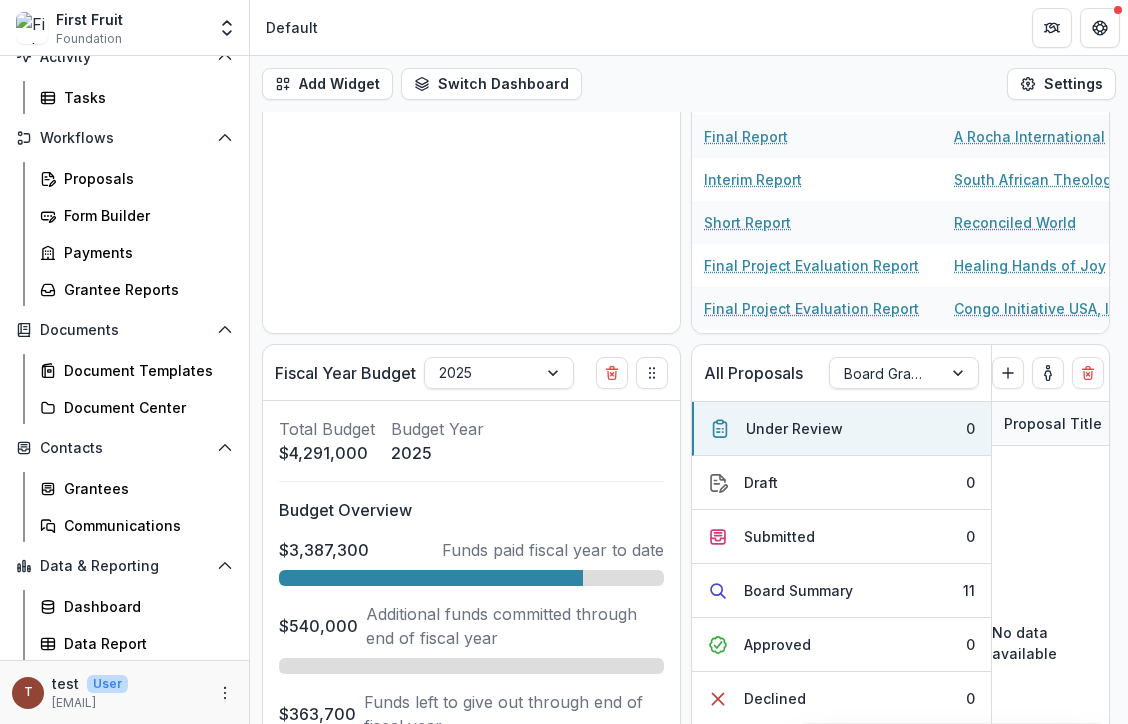 select on "******" 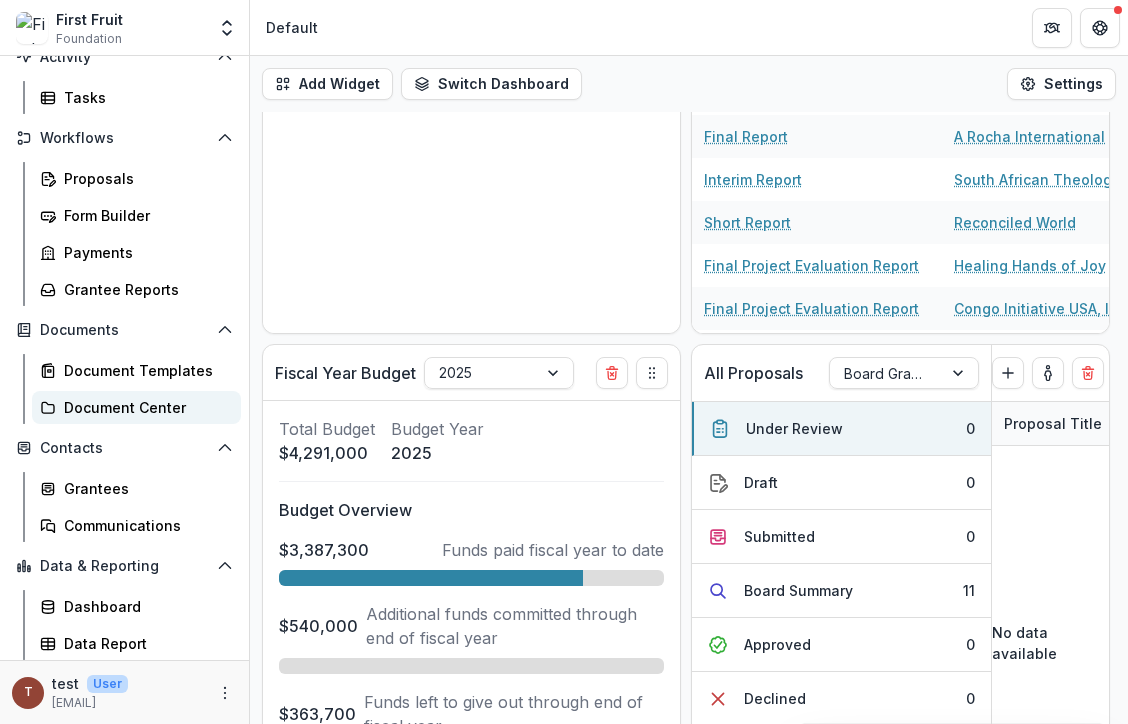 select on "******" 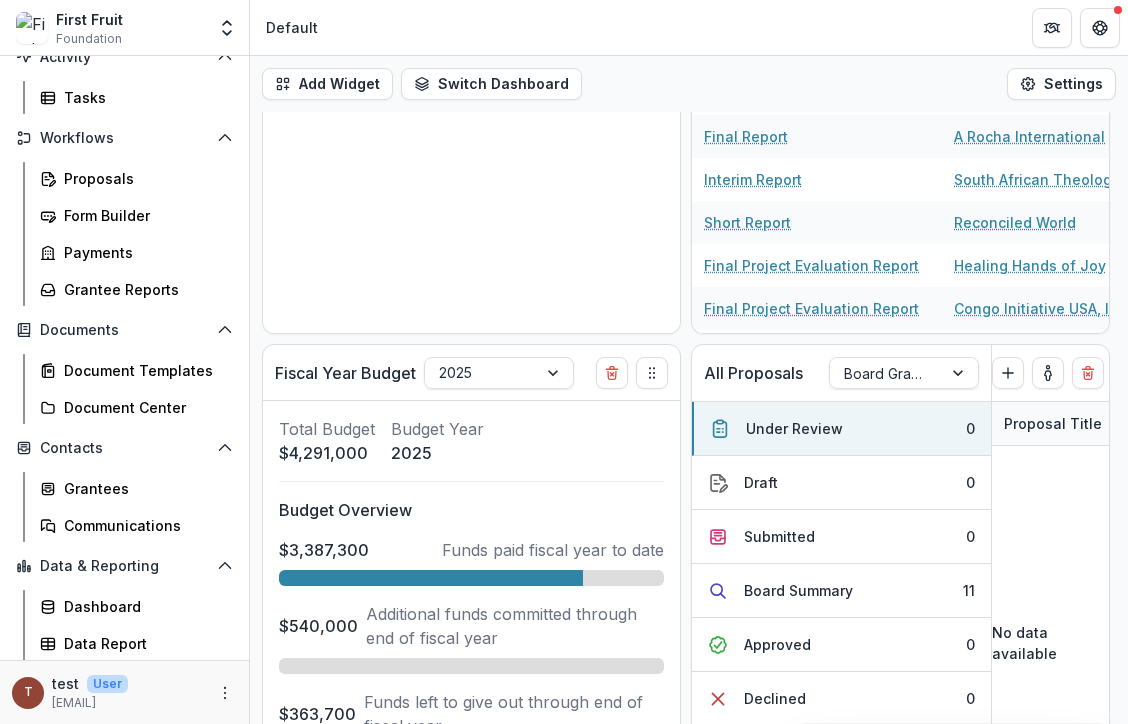 select on "******" 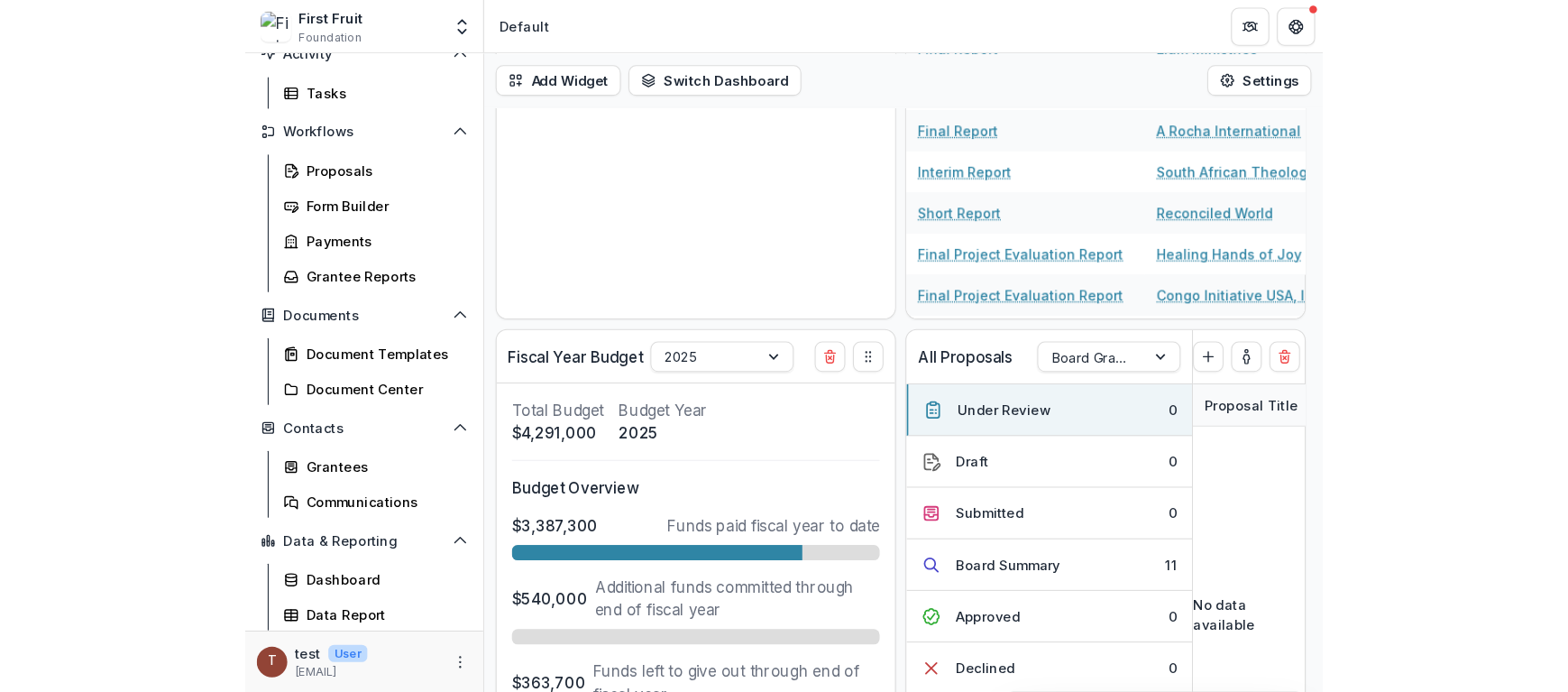 scroll, scrollTop: 113, scrollLeft: 0, axis: vertical 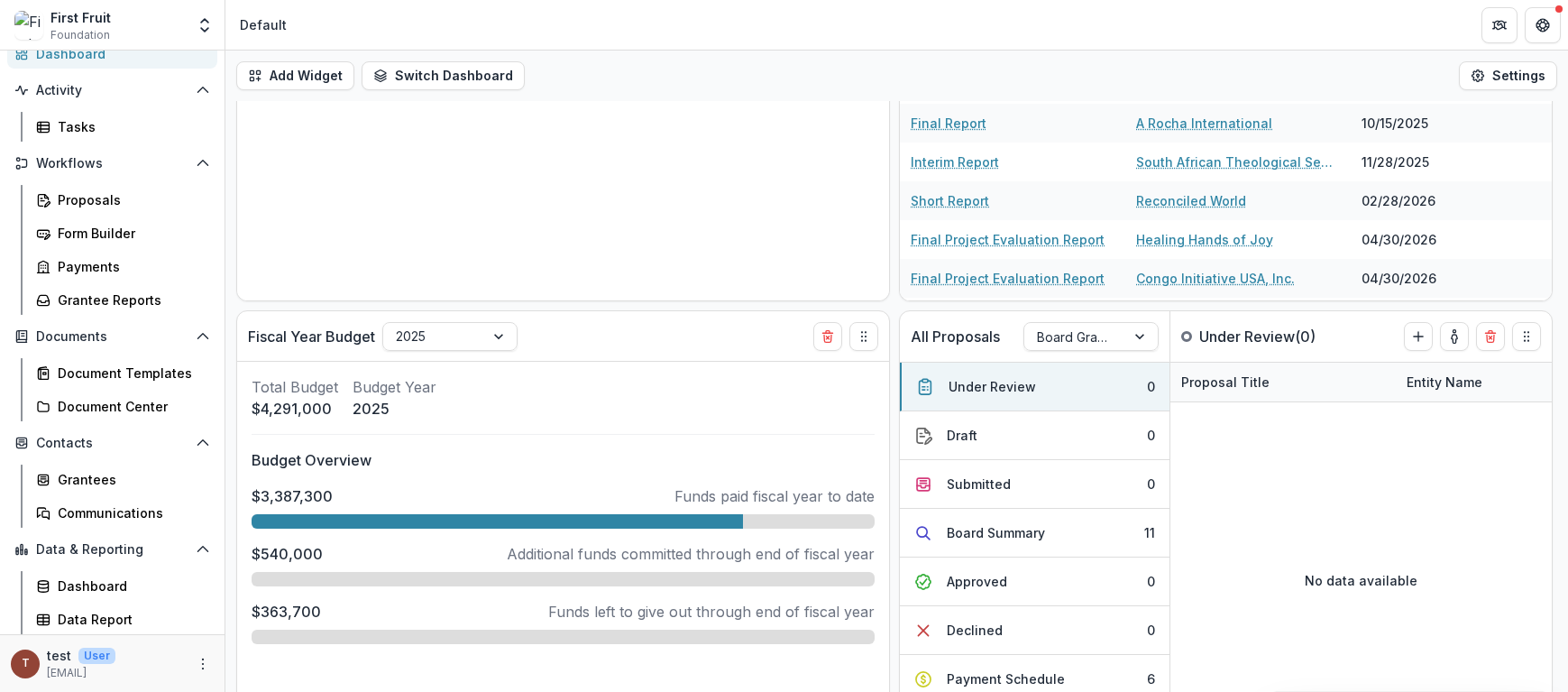 select on "******" 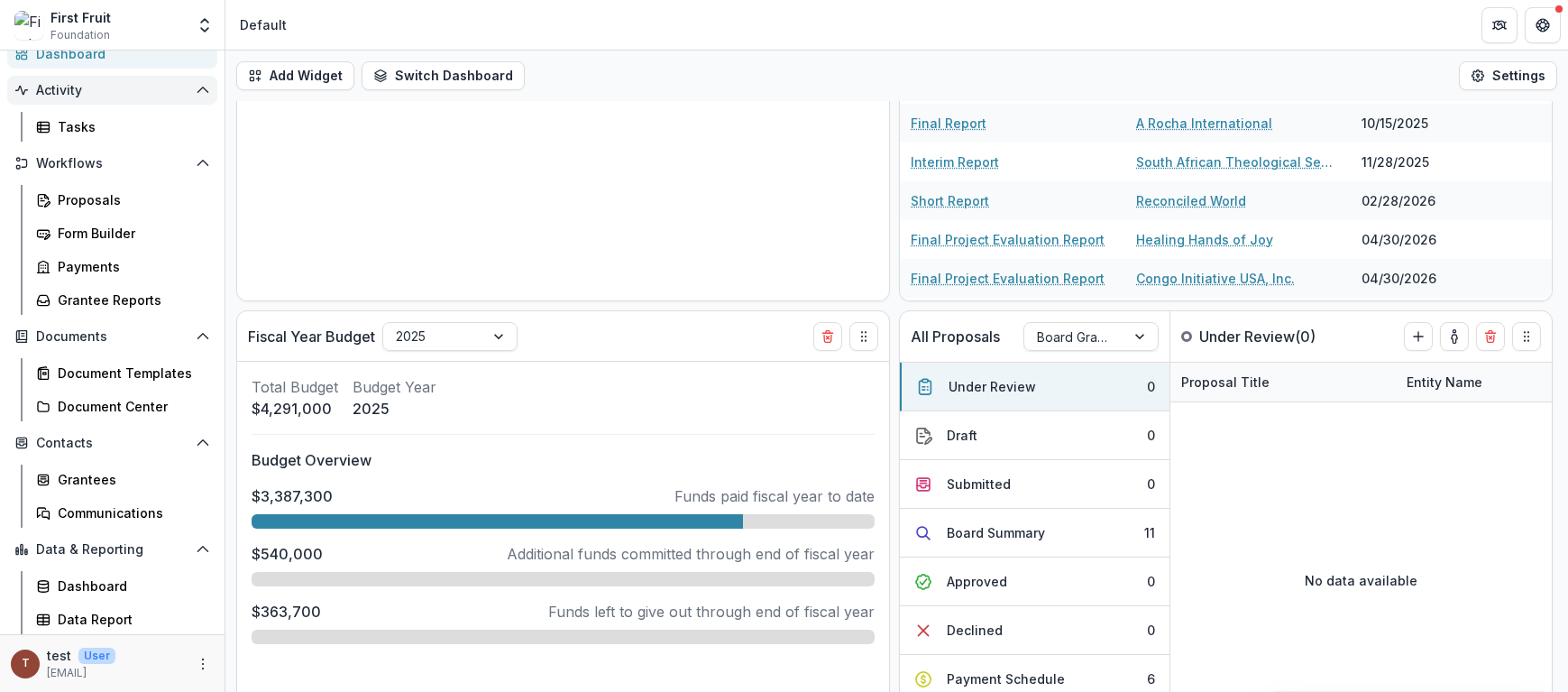 select on "******" 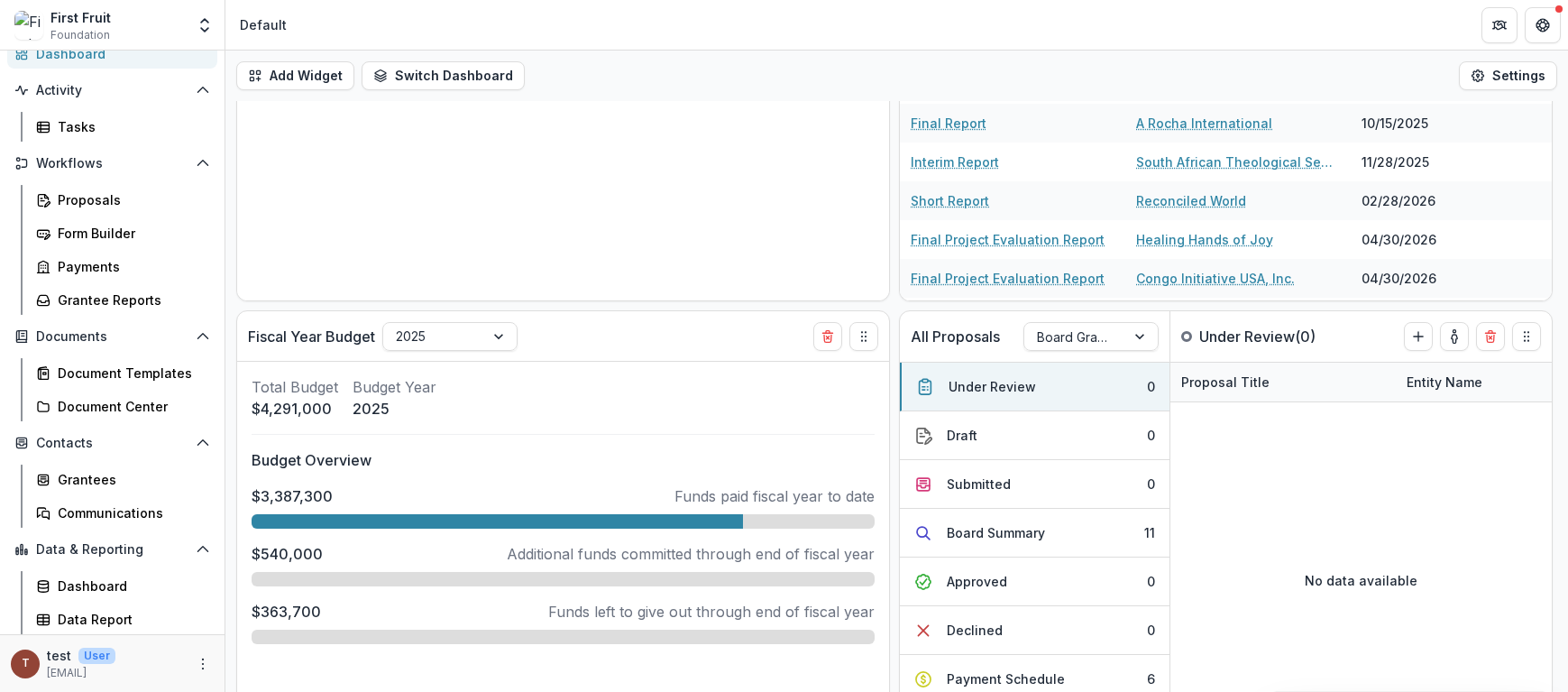 select on "******" 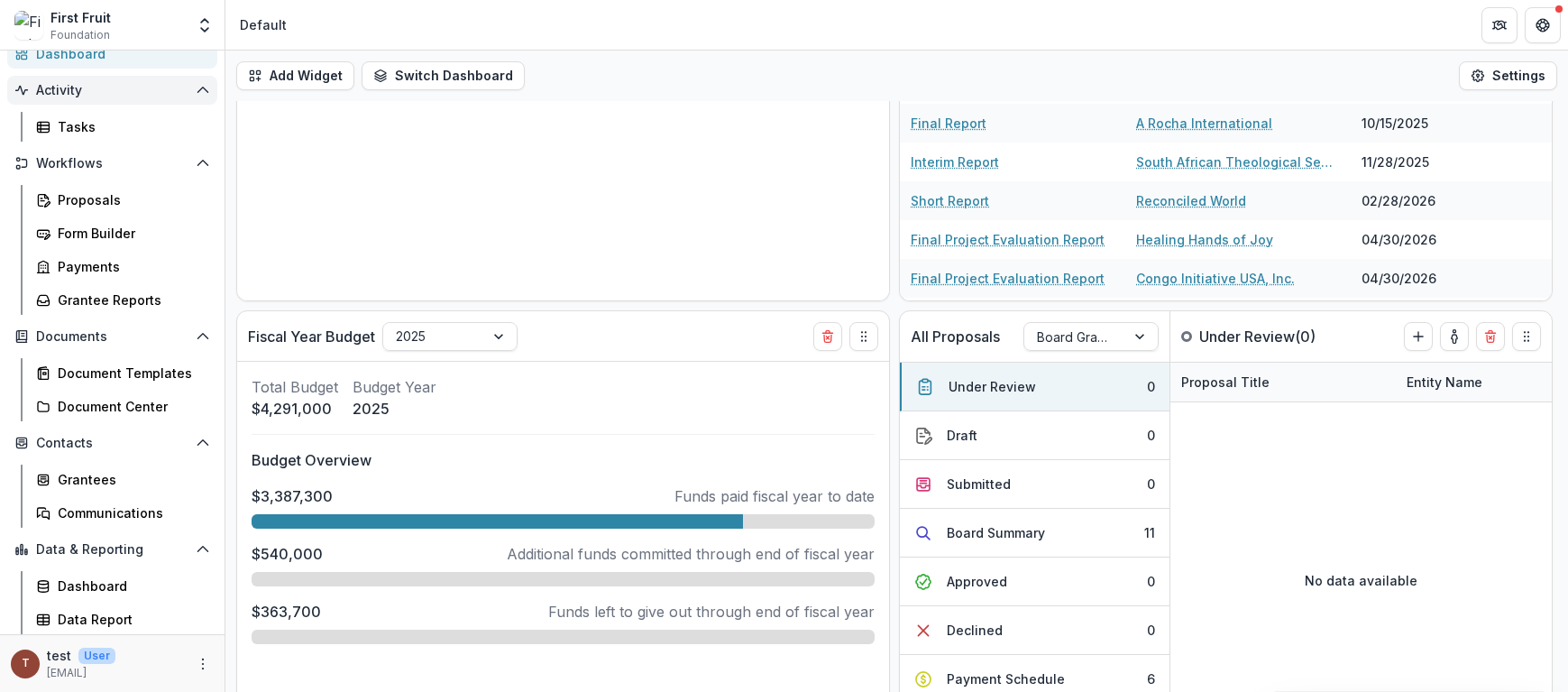 scroll, scrollTop: 0, scrollLeft: 0, axis: both 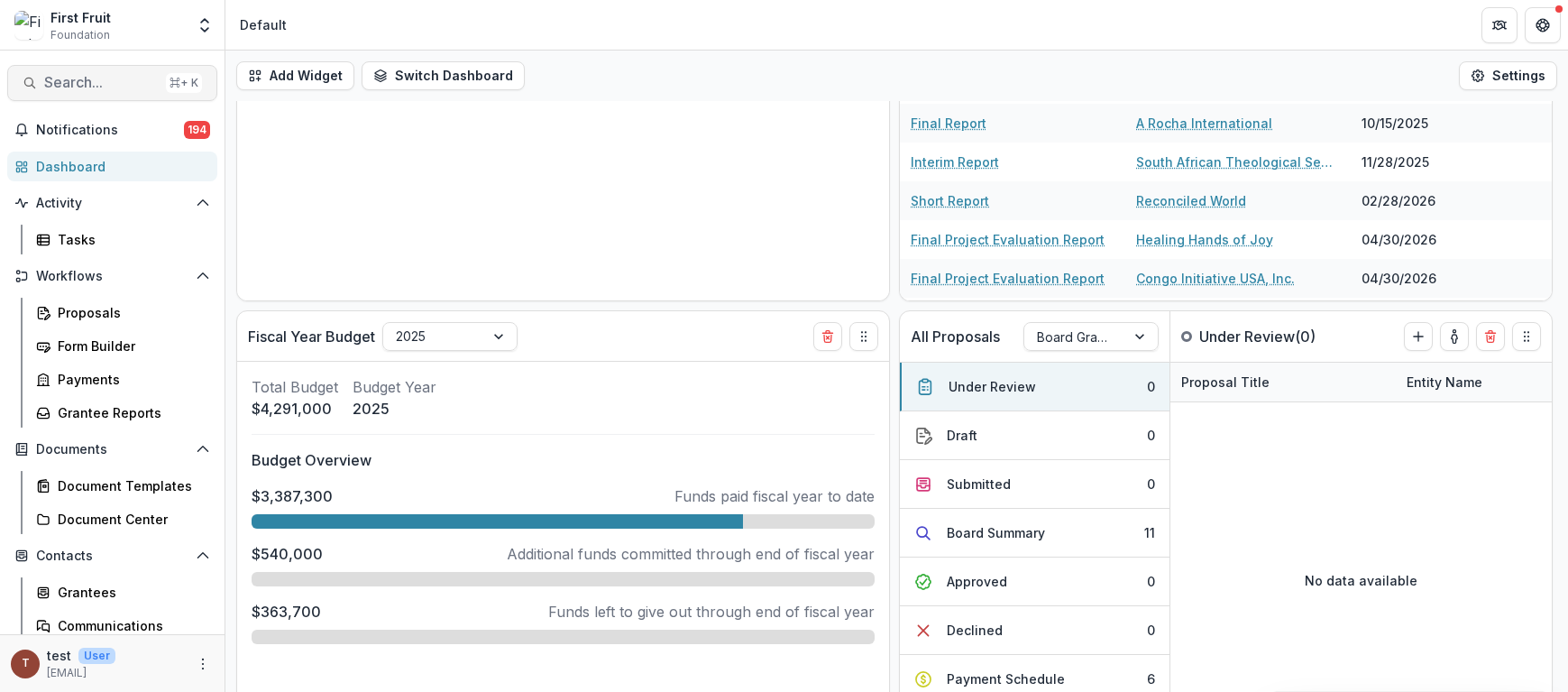 click on "Search..." at bounding box center (101, 82) 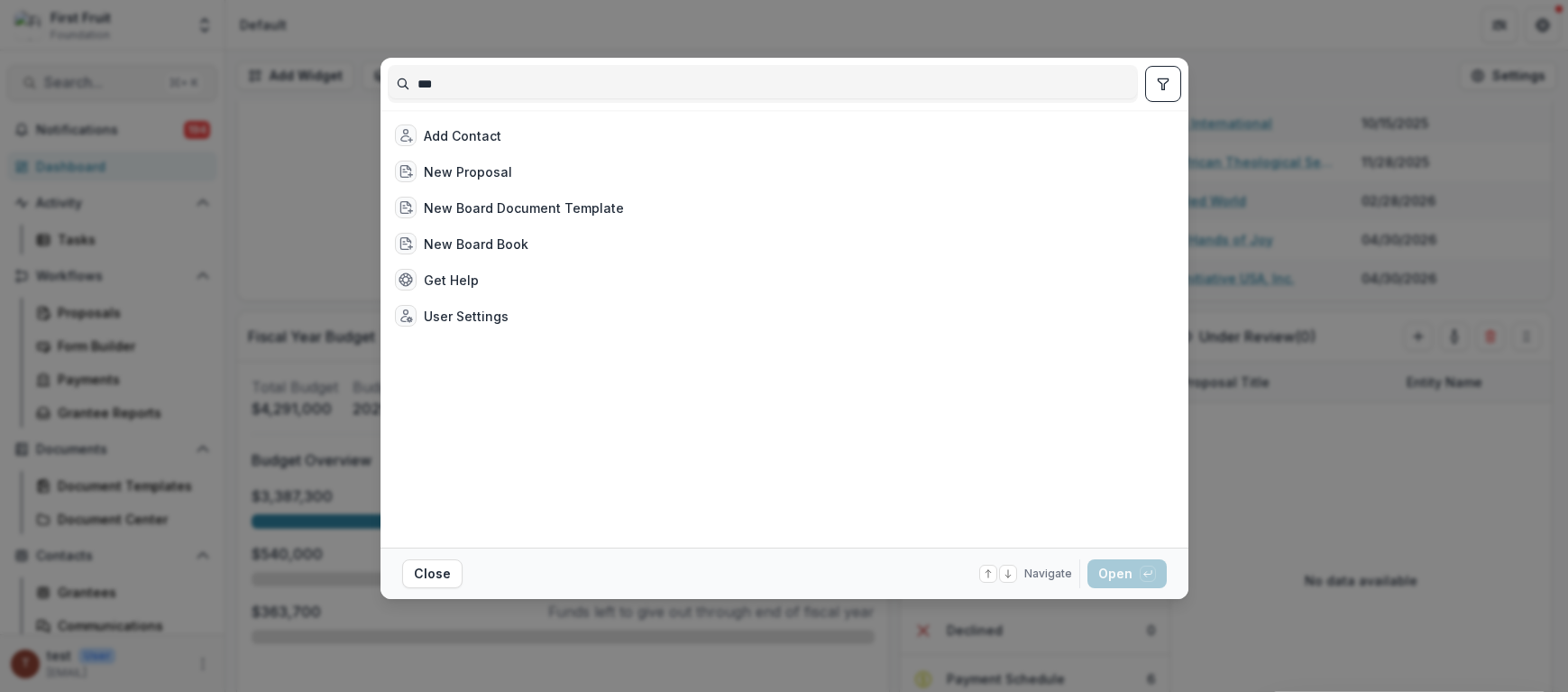 type on "****" 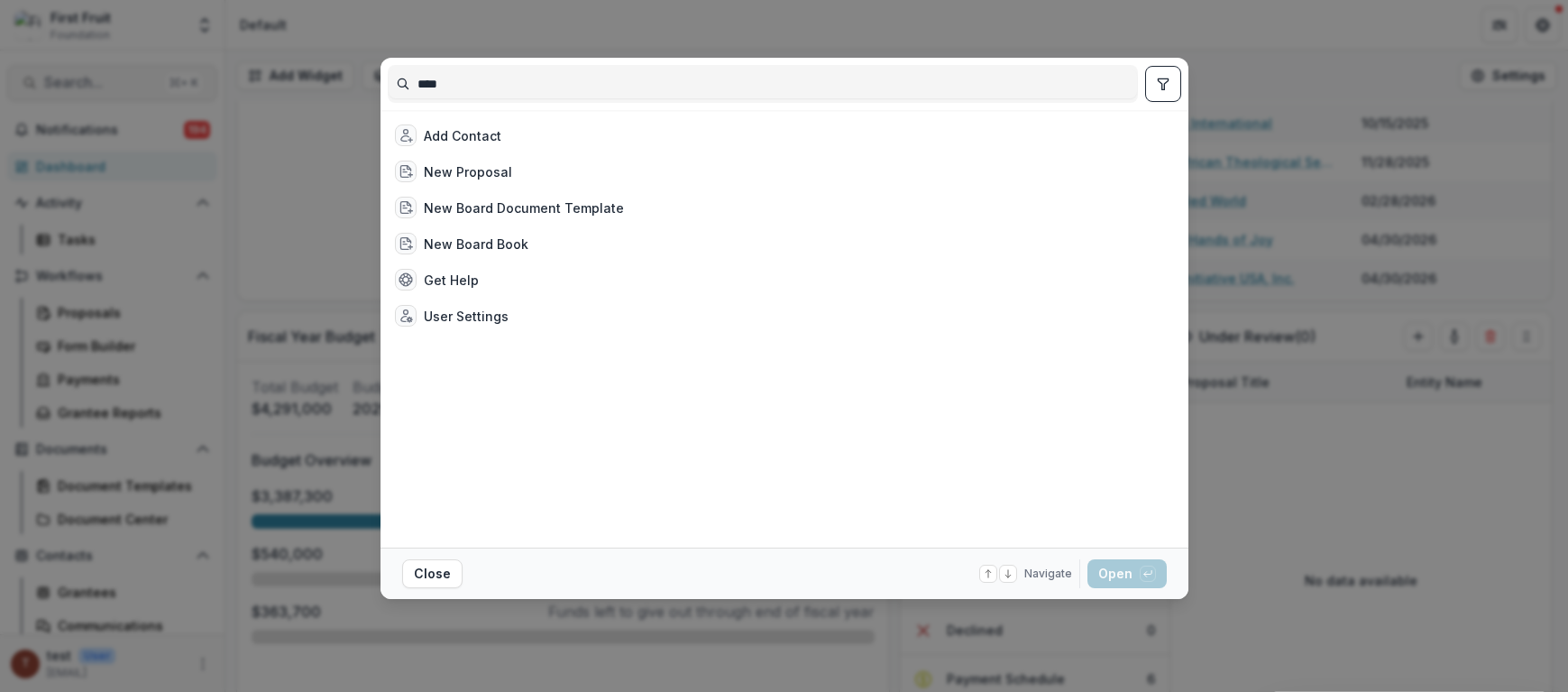 select on "******" 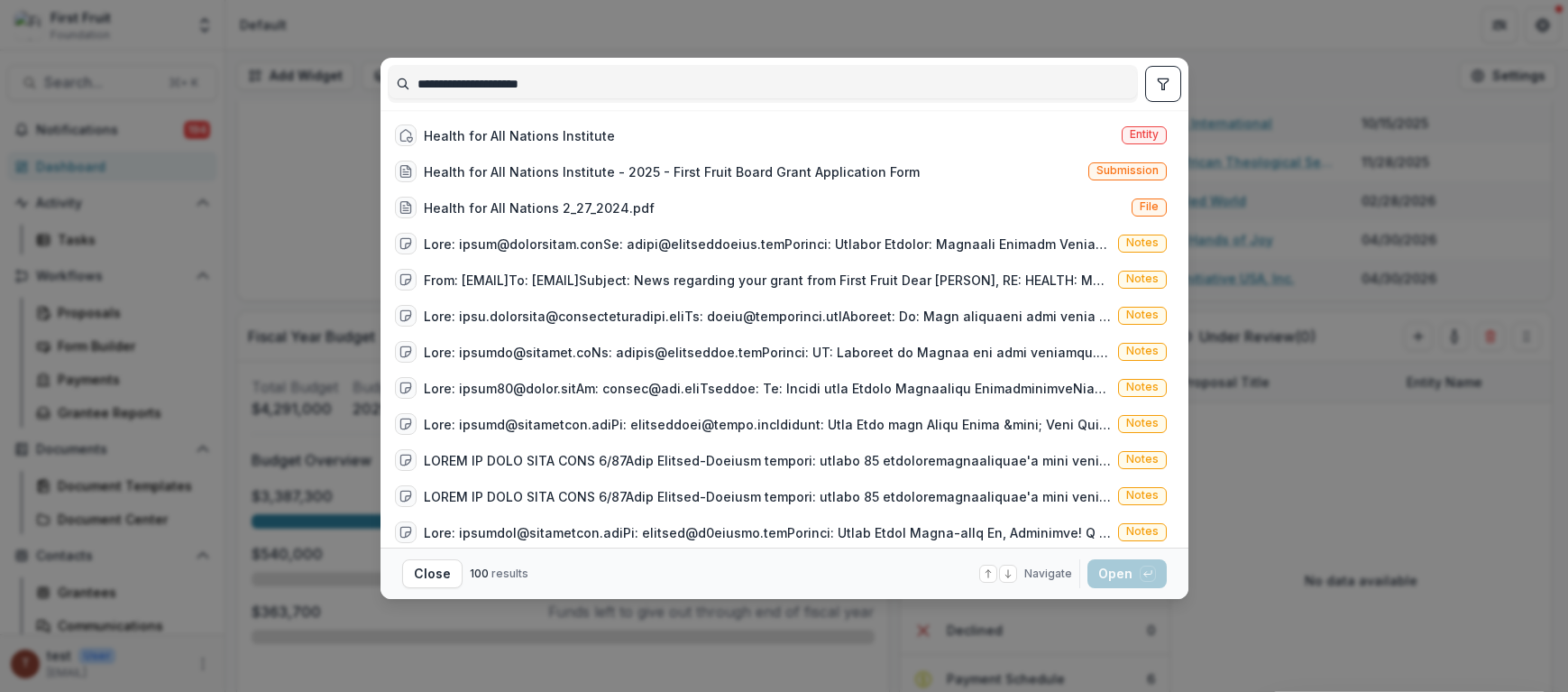 type on "**********" 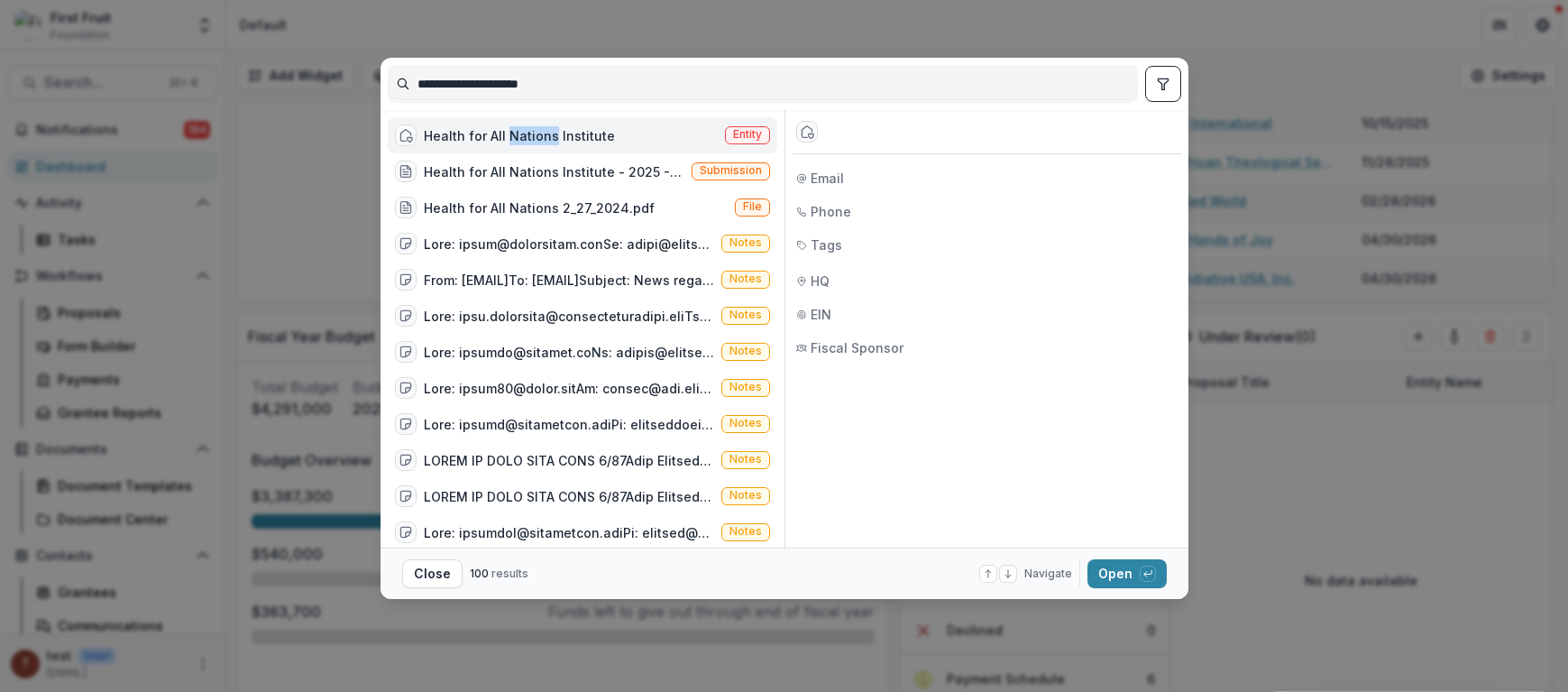 click on "Health for All Nations Institute" at bounding box center (519, 135) 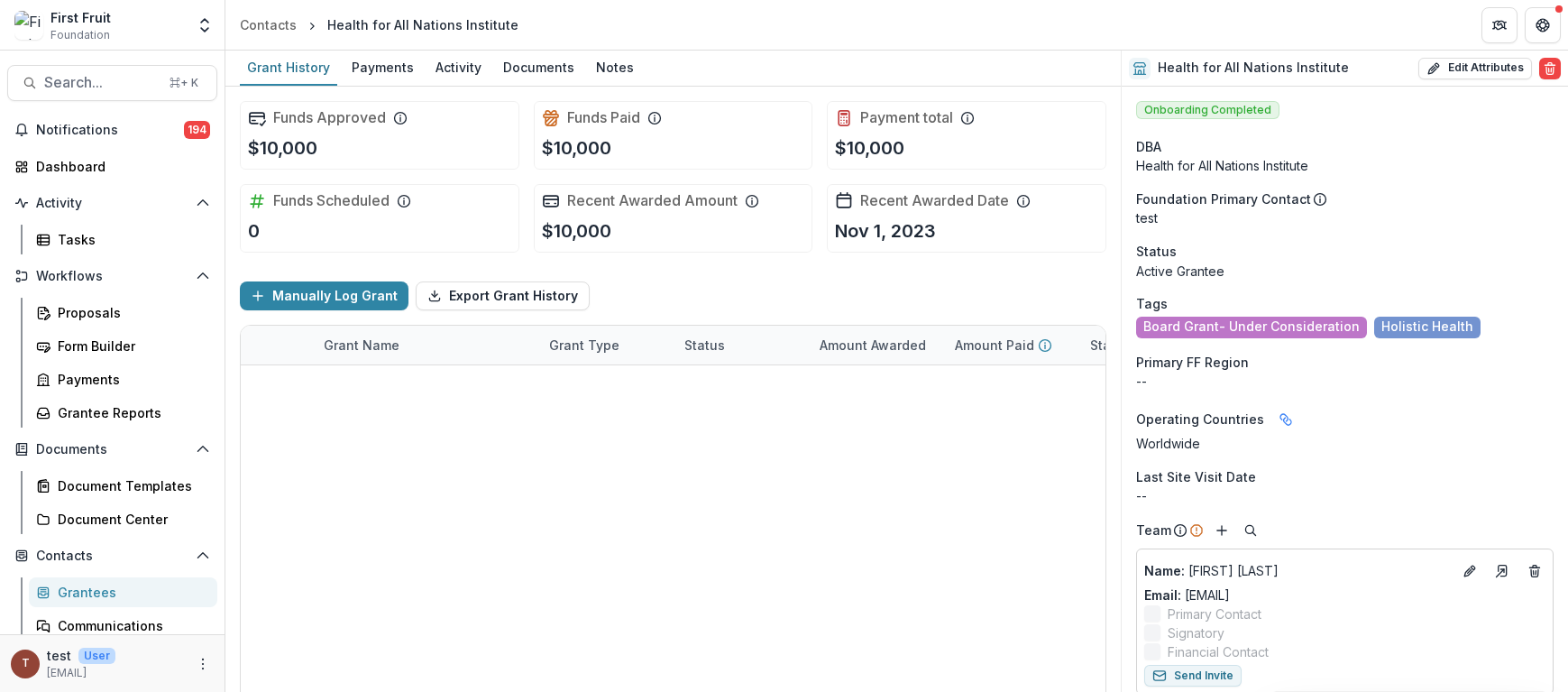 click on "Health for All Nations Institute - 2025 - First Fruit Board Grant Application Form" at bounding box center [426, 384] 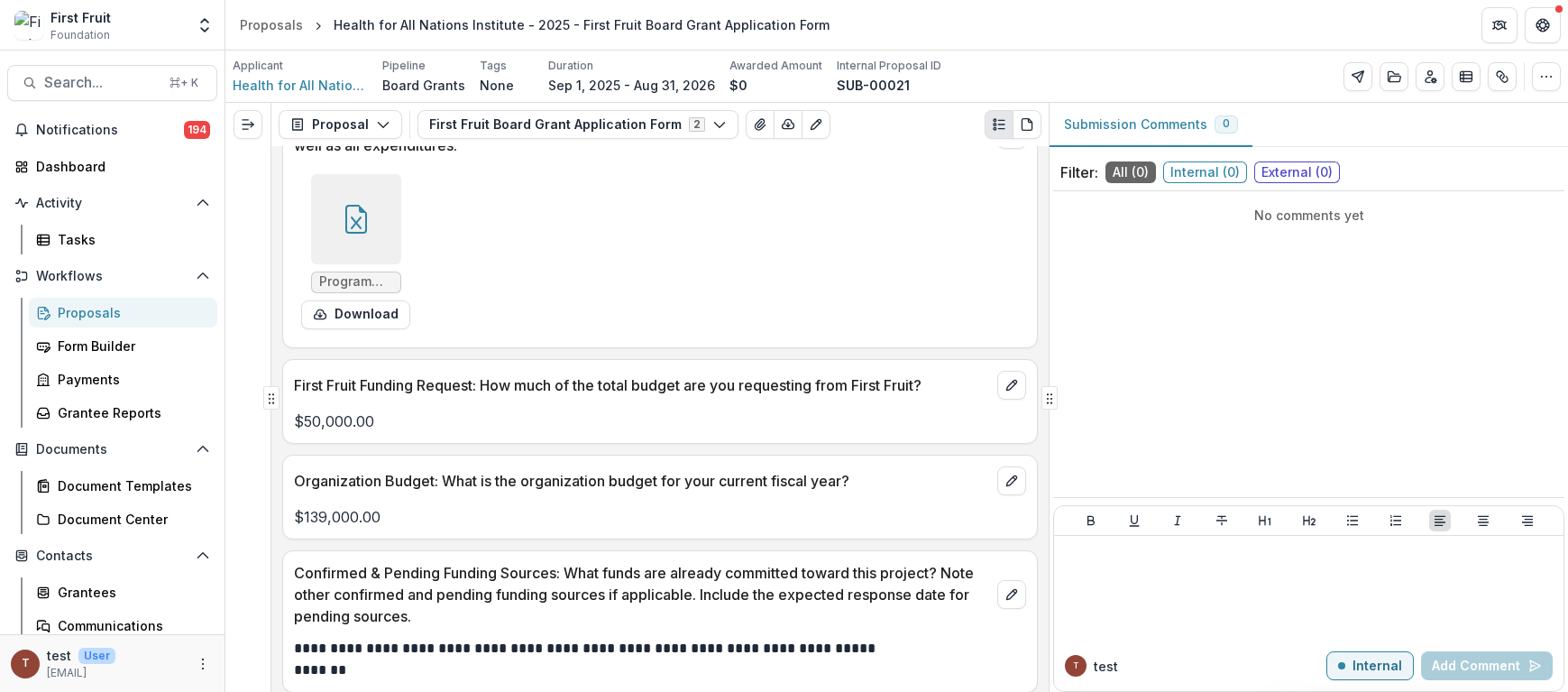 scroll, scrollTop: 5260, scrollLeft: 0, axis: vertical 